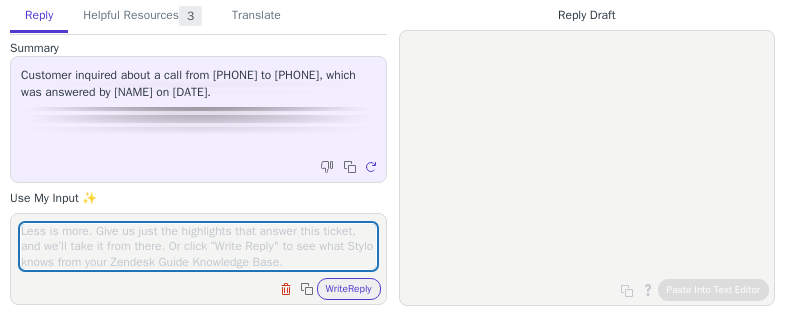 scroll, scrollTop: 0, scrollLeft: 0, axis: both 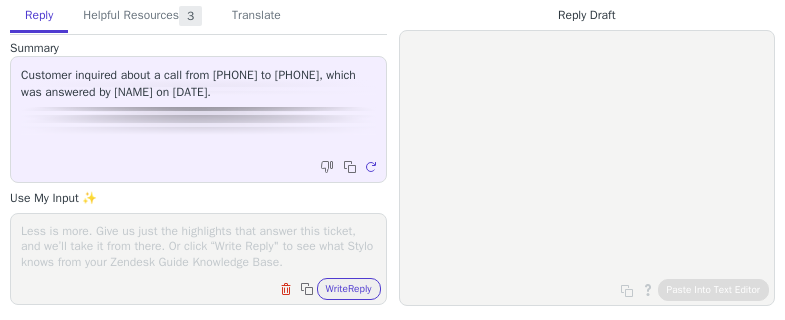 click at bounding box center [198, 246] 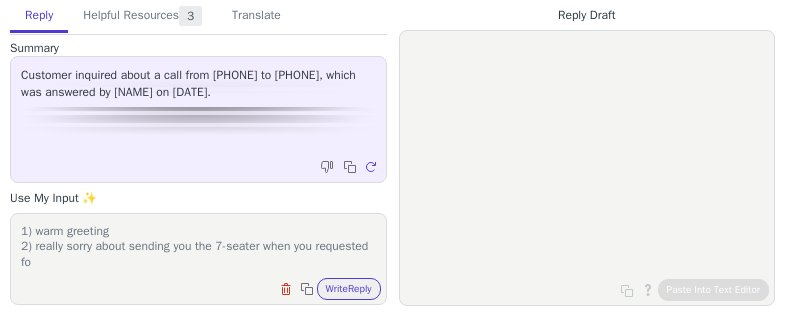scroll, scrollTop: 1, scrollLeft: 0, axis: vertical 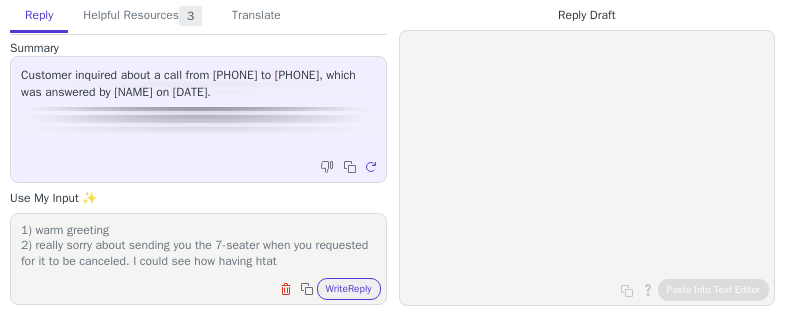 paste on "th" 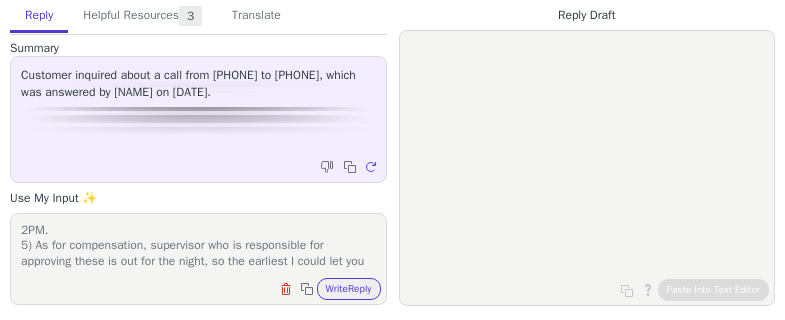 scroll, scrollTop: 125, scrollLeft: 0, axis: vertical 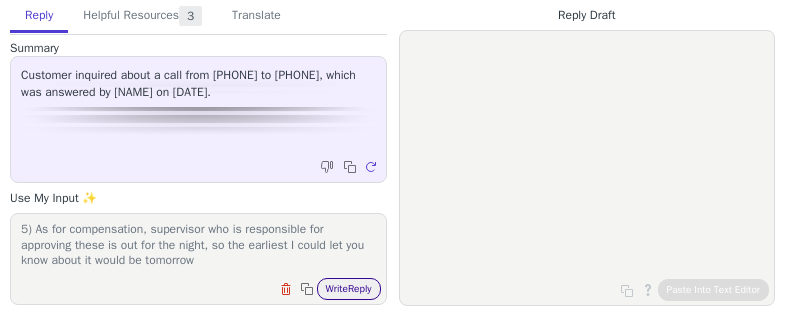 type on "1) warm greeting
2) really sorry about sending you the 7-seater when you requested for it to be canceled. I could see how having that many boxes would be a hassle, as well as having to print out the return label and buy tape.
3) I've attached your return labels here
4) I've also arranged for your pick up to be tomorrow, [DATE] before 2PM.
5) As for compensation, supervisor who is responsible for approving these is out for the night, so the earliest I could let you know about it would be tomorrow" 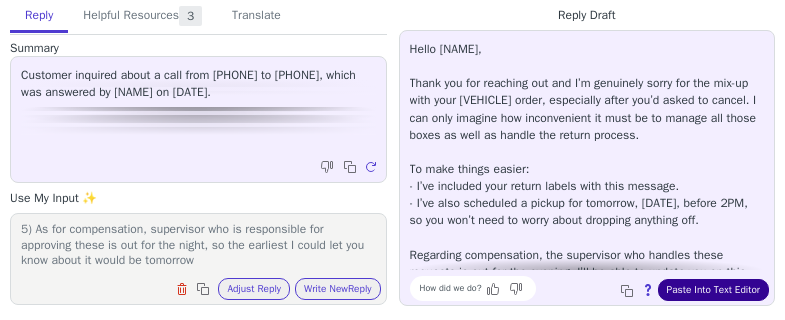 click on "Paste Into Text Editor" at bounding box center [713, 290] 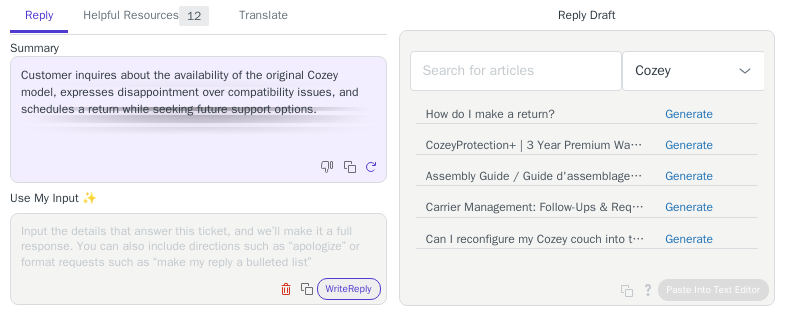 scroll, scrollTop: 0, scrollLeft: 0, axis: both 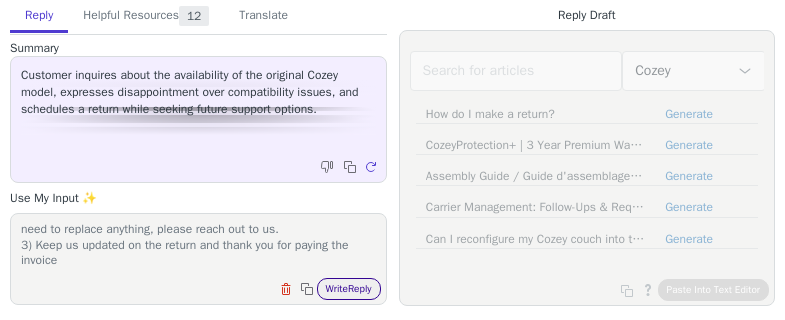 type on "1) warm greeting
2) For all non-user related damages, you're covered by the standard 5-year warranty that your original sofa came with. If you need to replace anything, please reach out to us.
3) Keep us updated on the return and thank you for paying the invoice" 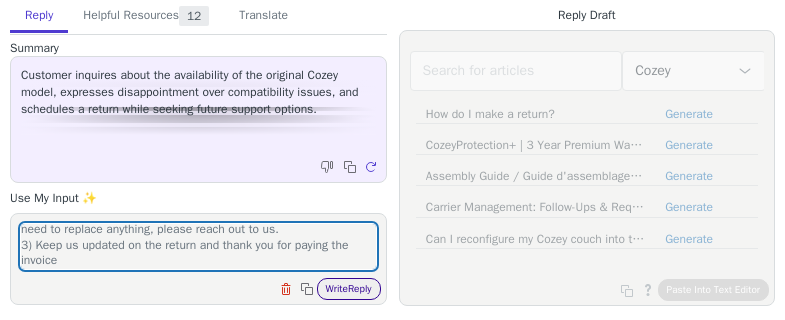 click on "Write  Reply" at bounding box center (349, 289) 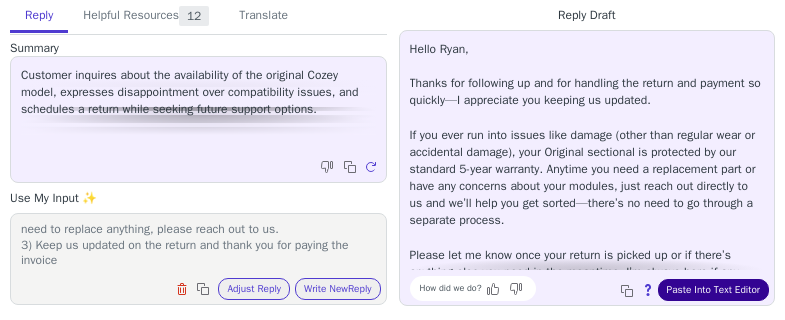 click on "Paste Into Text Editor" at bounding box center [713, 290] 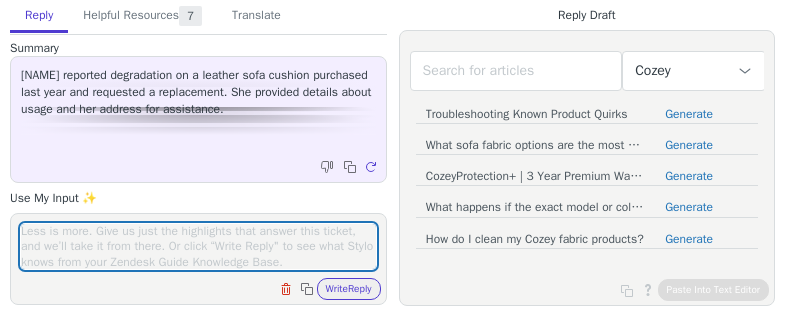 scroll, scrollTop: 0, scrollLeft: 0, axis: both 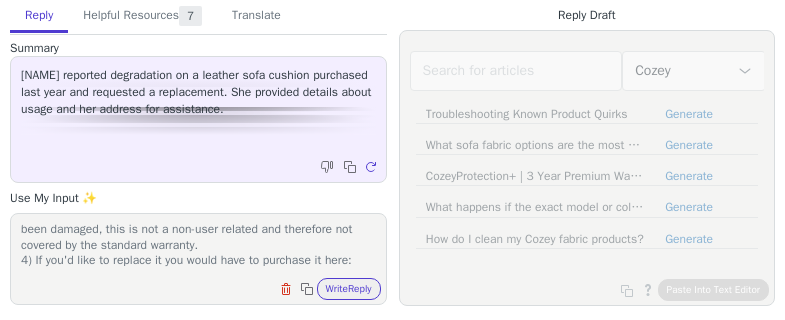 paste on "https://www.cozey.ca/product/modules/altus-replacements/slate-seat-onlyfabric" 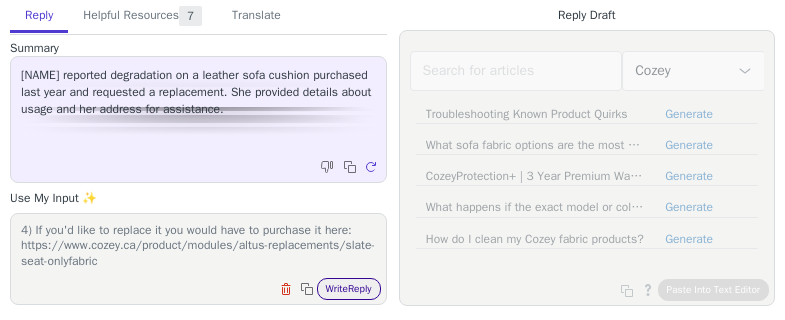 type on "1) warm greeting
2) Thanks for the added info
3) After careful examination we've determined that the leather has been damaged, this is not a non-user related and therefore not covered by the standard warranty.
4) If you'd like to replace it you would have to purchase it here: https://www.cozey.ca/product/modules/altus-replacements/slate-seat-onlyfabric" 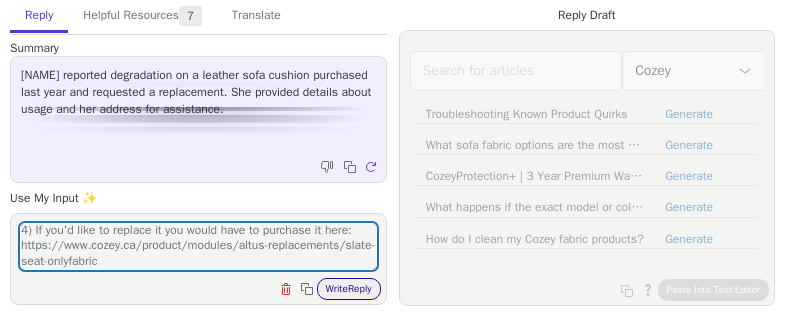 click on "Write  Reply" at bounding box center [349, 289] 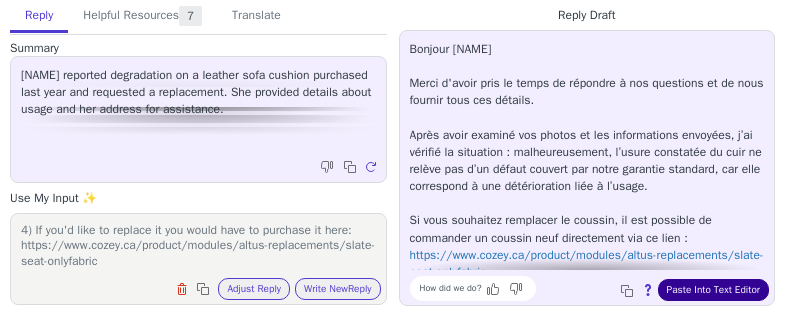click on "Paste Into Text Editor" at bounding box center [713, 290] 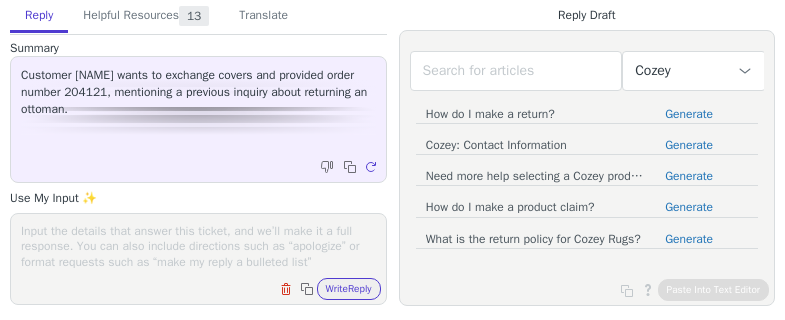 scroll, scrollTop: 0, scrollLeft: 0, axis: both 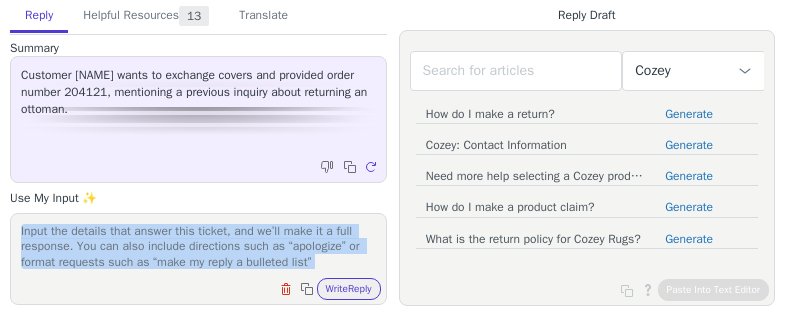 click on "Clear field Copy to clipboard Write  Reply" at bounding box center [198, 259] 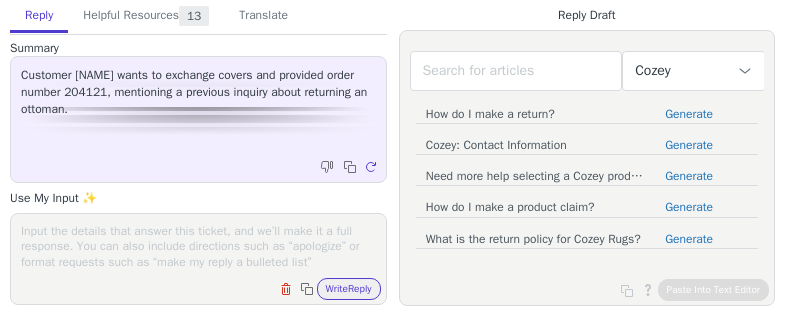 click at bounding box center (198, 246) 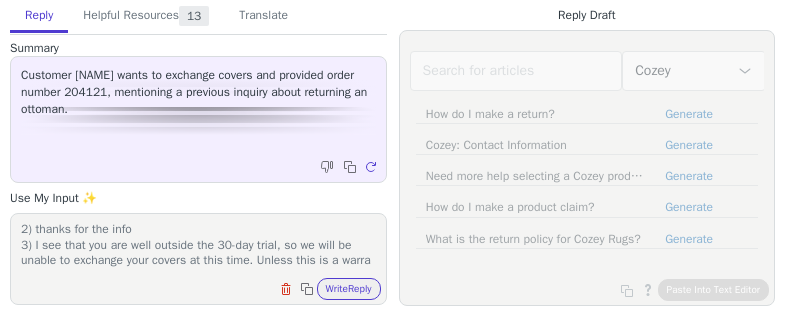 scroll, scrollTop: 32, scrollLeft: 0, axis: vertical 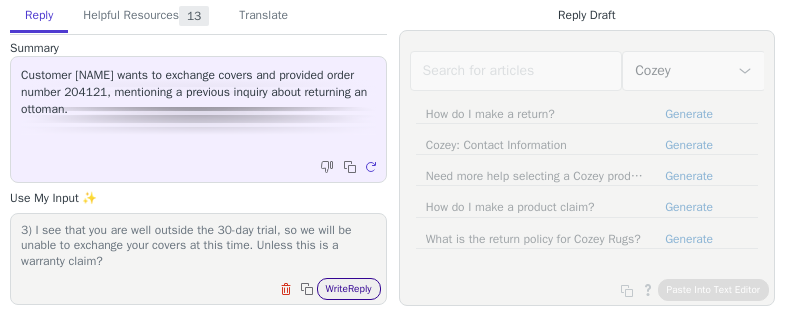 type on "1) warm greeting
2) thanks for the info
3) I see that you are well outside the 30-day trial, so we will be unable to exchange your covers at this time. Unless this is a warranty claim?" 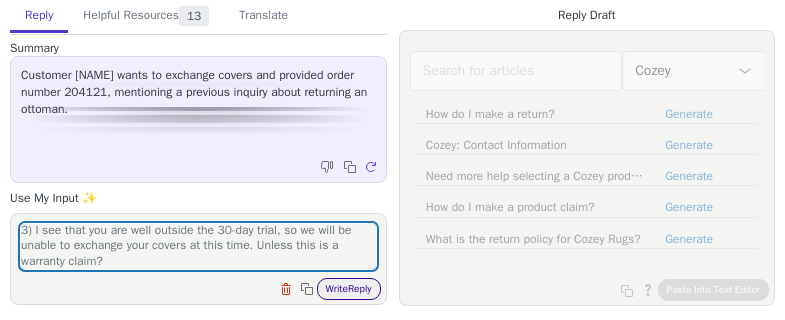 click on "Write  Reply" at bounding box center (349, 289) 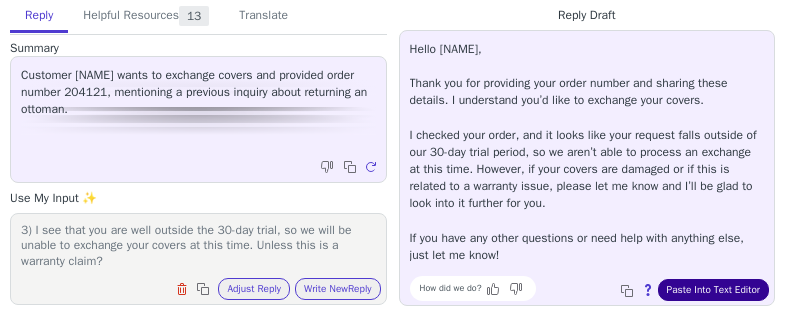 click on "Paste Into Text Editor" at bounding box center (713, 290) 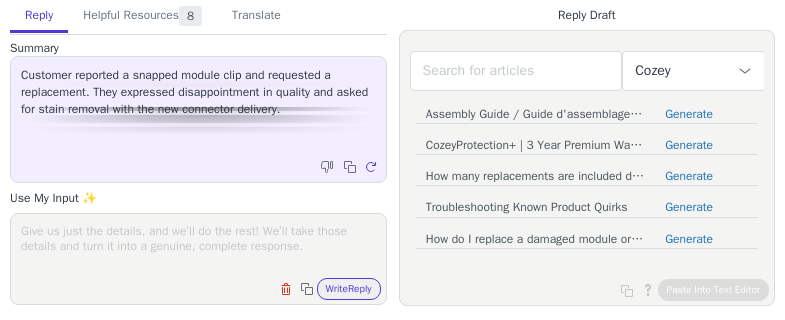 scroll, scrollTop: 0, scrollLeft: 0, axis: both 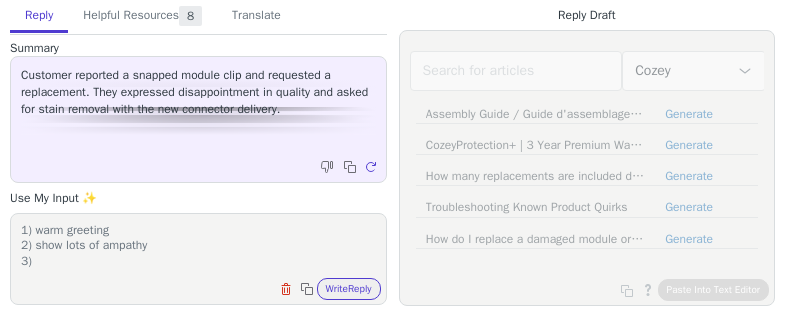 click on "1) warm greeting
2) show lots of ampathy
3)" at bounding box center (198, 246) 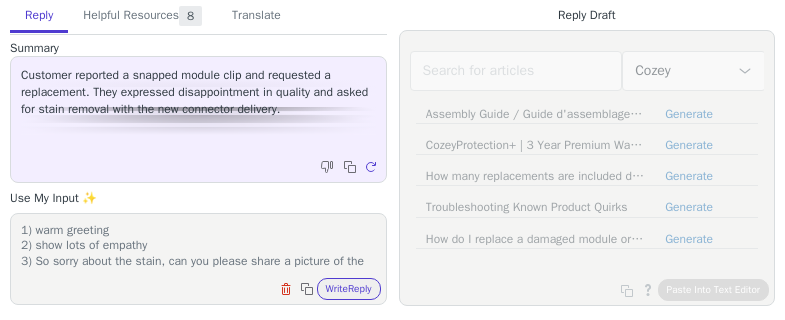 click on "1) warm greeting
2) show lots of empathy
3) So sorry about the stain, can you please share a picture of the affected module? This way we can find the best way to help you
Also, I'm not sure what you mean when you talk about someone assembling the new connector. We'll simply be sending you a
4)" at bounding box center [198, 246] 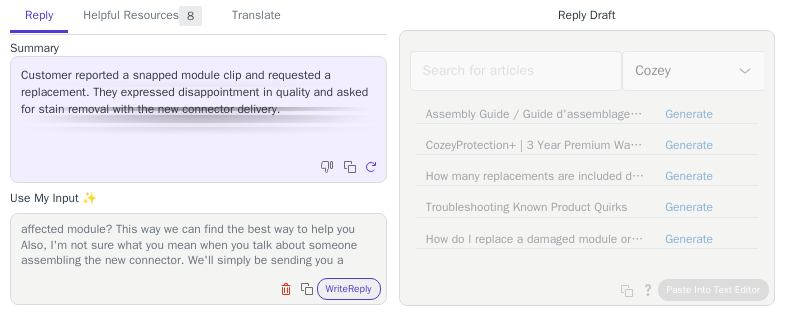 scroll, scrollTop: 32, scrollLeft: 0, axis: vertical 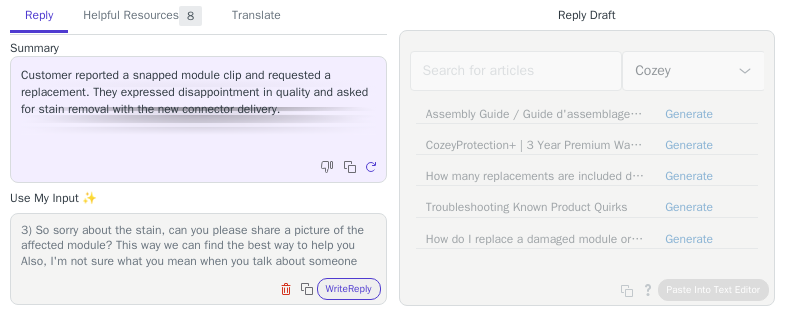 click on "1) warm greeting
2) show lots of empathy
3) So sorry about the stain, can you please share a picture of the affected module? This way we can find the best way to help you
Also, I'm not sure what you mean when you talk about someone assembling the new connector. We'll simply be sending you a
4)" at bounding box center (198, 246) 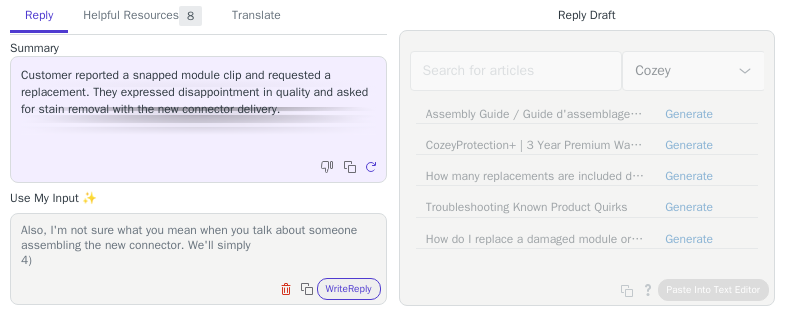 scroll, scrollTop: 78, scrollLeft: 0, axis: vertical 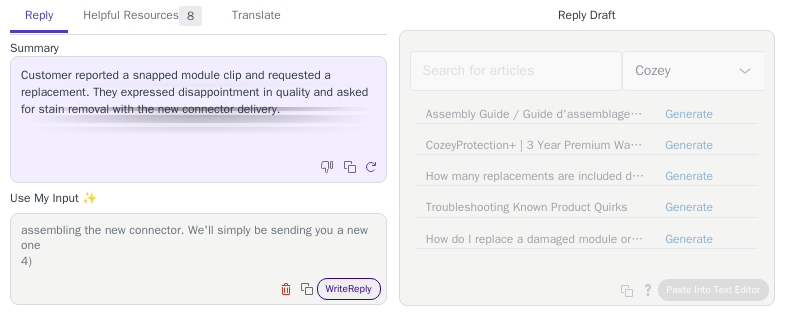 type on "1) warm greeting
2) show lots of empathy
3) So sorry about the stain, can you please share a picture of the affected module? This way we can find the best way to help you
Also, I'm not sure what you mean when you talk about someone assembling the new connector. We'll simply be sending you a new one
4)" 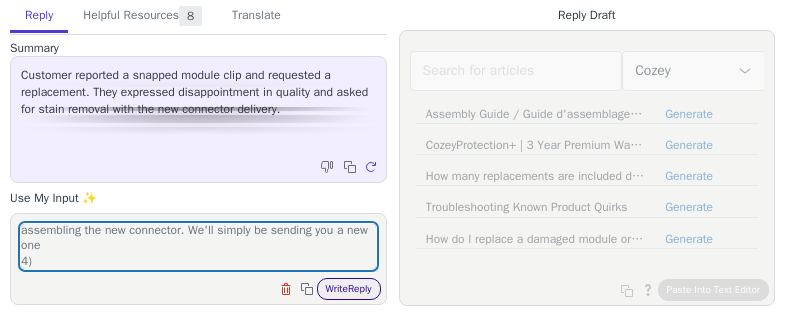 click on "Write  Reply" at bounding box center [349, 289] 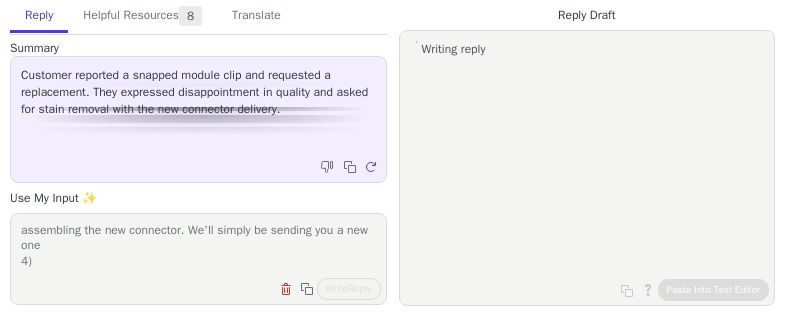 scroll, scrollTop: 63, scrollLeft: 0, axis: vertical 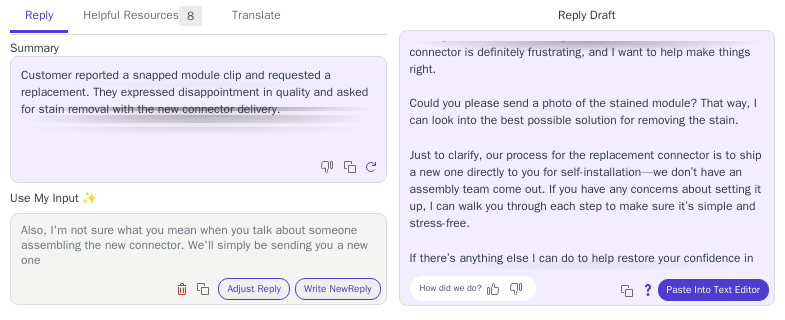 click on "Hello [NAME], Thank you for letting me know how this has affected your experience—I can completely understand why you’re disappointed, especially after recommending Cozey to your friends and family. Spilling your drink and dealing with a stain on top of a broken connector is definitely frustrating, and I want to help make things right. Could you please send a photo of the stained module? That way, I can look into the best possible solution for removing the stain. Just to clarify, our process for the replacement connector is to ship a new one directly to you for self-installation—we don’t have an assembly team come out. If you have any concerns about setting it up, I can walk you through each step to make sure it’s simple and stress-free. If there’s anything else I can do to help restore your confidence in us, please let me know!" at bounding box center (587, 112) 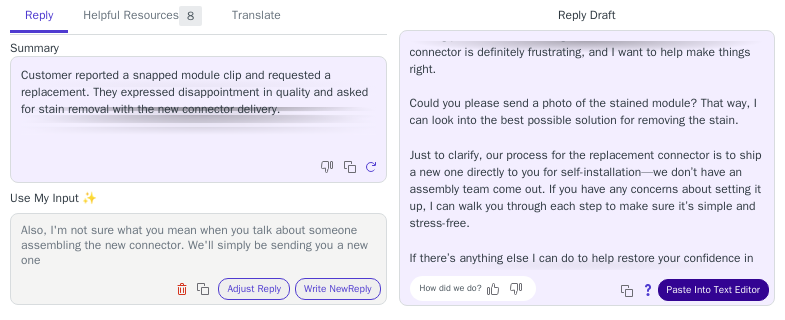 click on "Paste Into Text Editor" at bounding box center [713, 290] 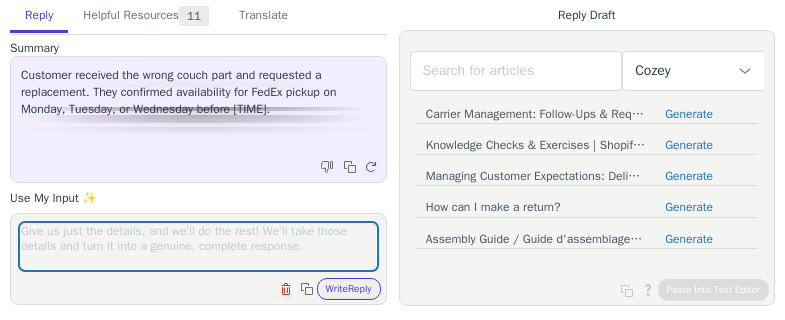 scroll, scrollTop: 0, scrollLeft: 0, axis: both 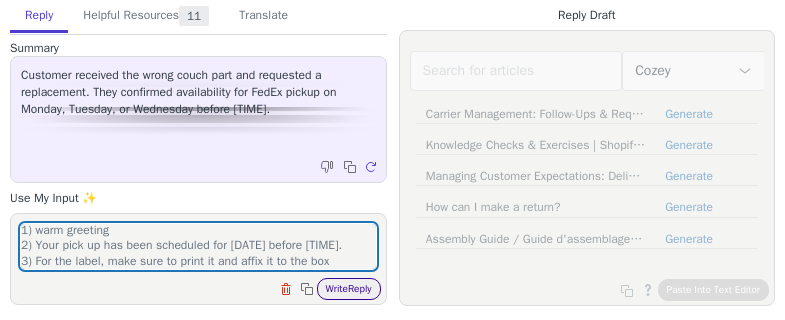 type on "1) warm greeting
2) Your pick up has been scheduled for [DATE] before [TIME].
3) For the label, make sure to print it and affix it to the box" 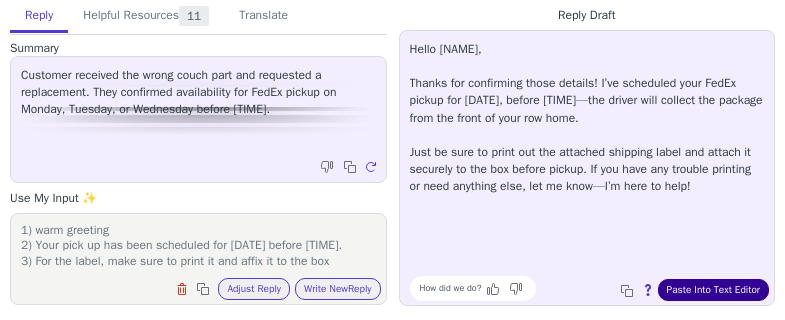 click on "Paste Into Text Editor" at bounding box center [713, 290] 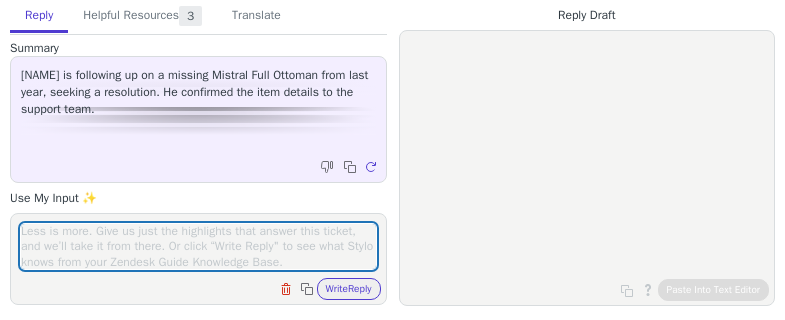 scroll, scrollTop: 0, scrollLeft: 0, axis: both 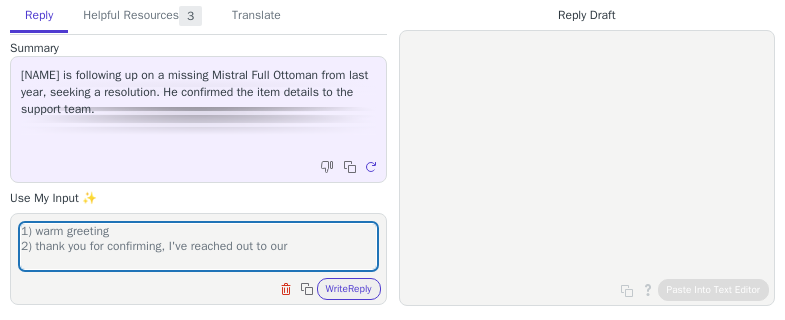 click on "1) warm greeting
2) thank you for confirming, I've reached out to our" at bounding box center [198, 246] 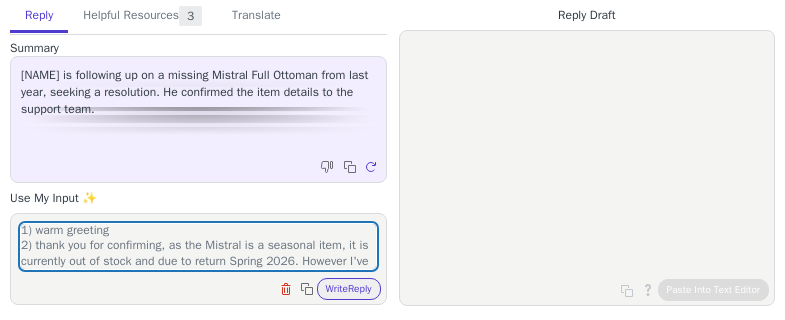 scroll, scrollTop: 17, scrollLeft: 0, axis: vertical 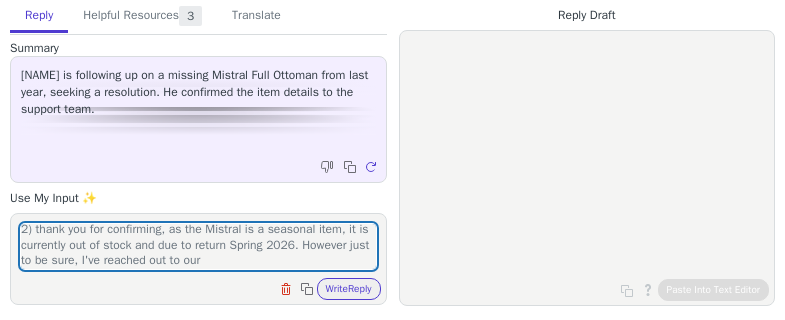 click on "1) warm greeting
2) thank you for confirming, as the Mistral is a seasonal item, it is currently out of stock and due to return Spring 2026. However just to be sure, I've reached out to our" at bounding box center (198, 246) 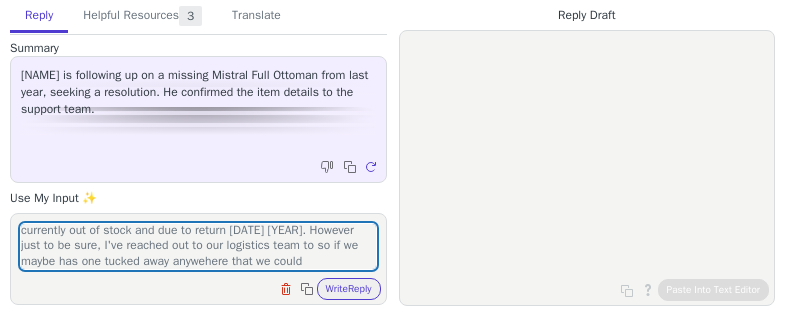 scroll, scrollTop: 48, scrollLeft: 0, axis: vertical 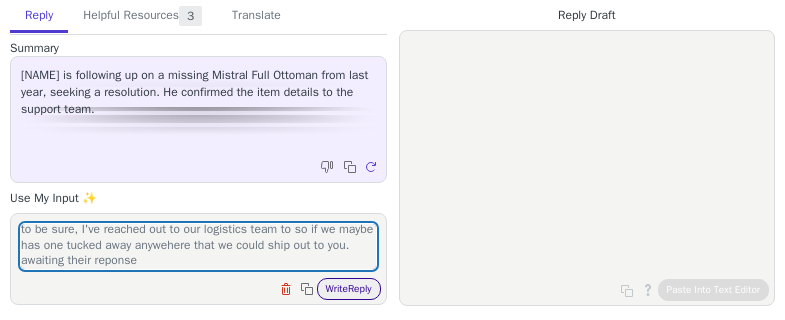 type on "1) warm greeting
2) thank you for confirming, as the Mistral is a seasonal item, it is currently out of stock and due to return Spring 2026. However just to be sure, I've reached out to our logistics team to so if we maybe has one tucked away anywehere that we could ship out to you. awaiting their reponse" 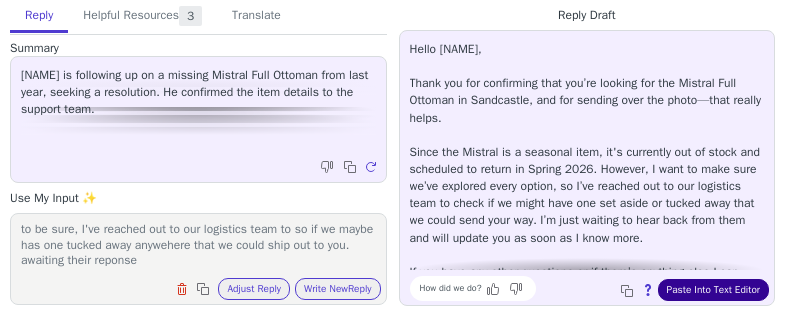 click on "Paste Into Text Editor" at bounding box center (713, 290) 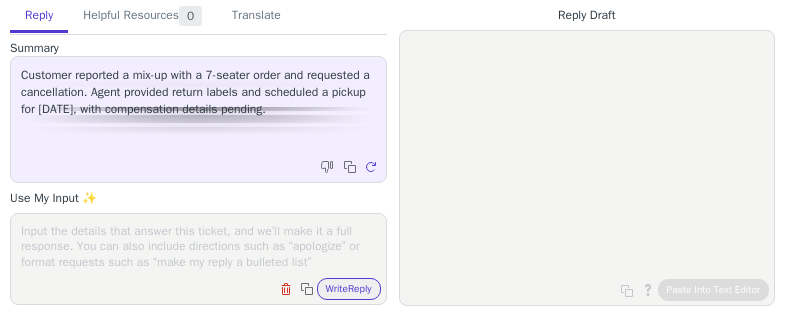 scroll, scrollTop: 0, scrollLeft: 0, axis: both 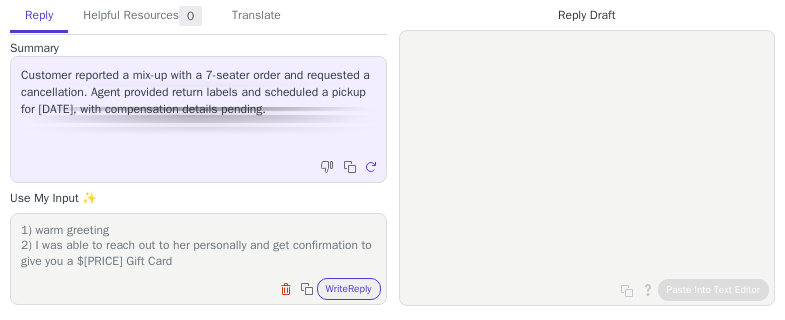 click on "1) warm greeting
2) I was able to reach out to her personally and get confirmation to give you a $[PRICE] Gift Card" at bounding box center [198, 246] 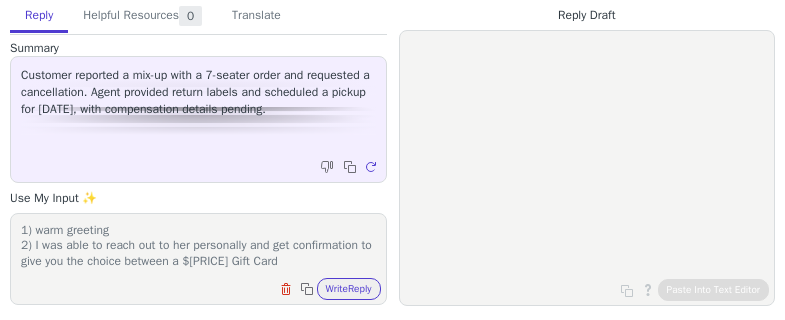 click on "1) warm greeting
2) I was able to reach out to her personally and get confirmation to give you the choice between a $300 Gift Card" at bounding box center [198, 246] 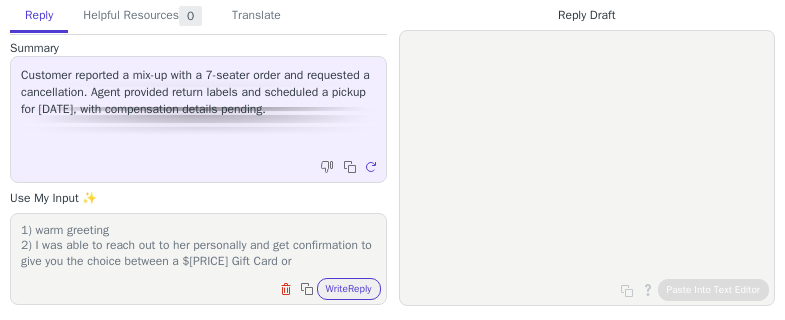 scroll, scrollTop: 17, scrollLeft: 0, axis: vertical 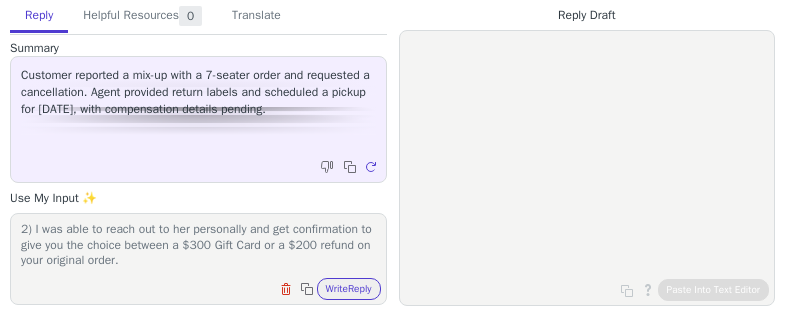 click on "1) warm greeting
2) I was able to reach out to her personally and get confirmation to give you the choice between a $300 Gift Card or a $200 refund on your original order." at bounding box center (198, 246) 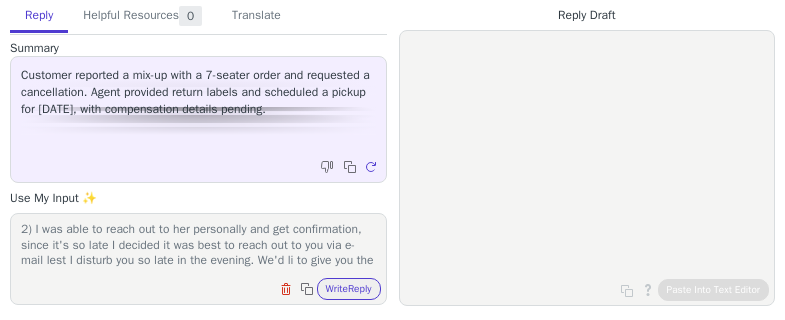 scroll, scrollTop: 32, scrollLeft: 0, axis: vertical 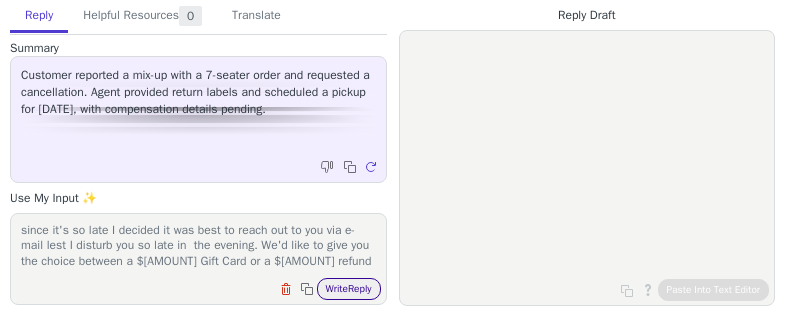 type on "1) warm greeting
2) I was able to reach out to her personally and get confirmation, since it's so late I decided it was best to reach out to you via e-mail lest I disturb you so late in  the evening. We'd like to give you the choice between a $300 Gift Card or a $200 refund on your original order." 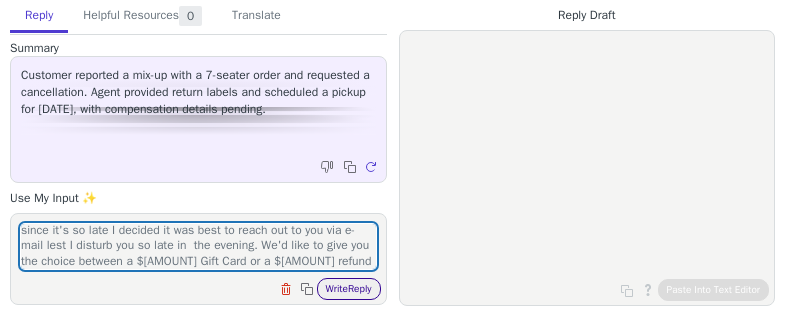 click on "Write  Reply" at bounding box center [349, 289] 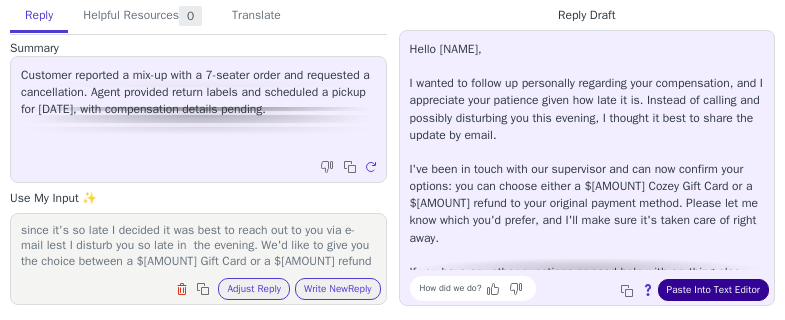 click on "Paste Into Text Editor" at bounding box center [713, 290] 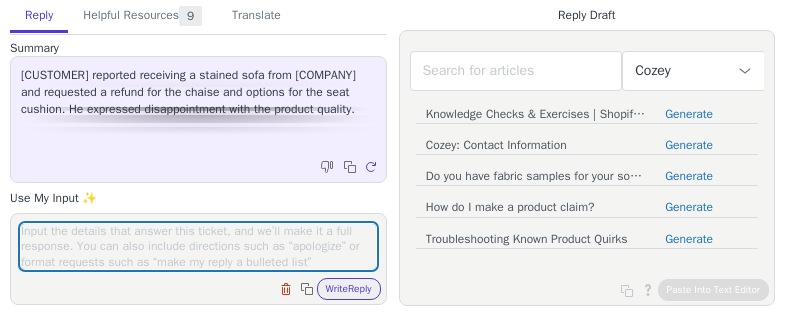 scroll, scrollTop: 0, scrollLeft: 0, axis: both 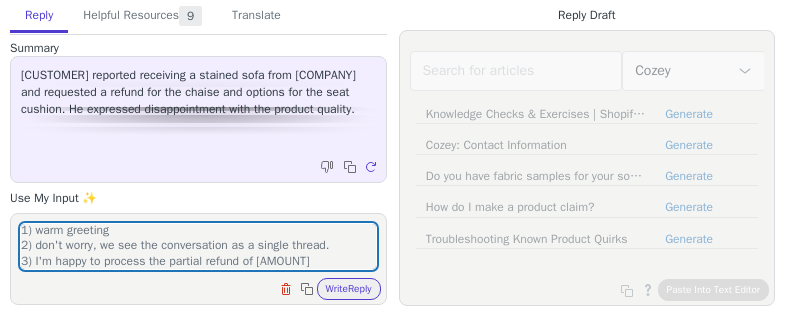 click on "1) warm greeting
2) don't worry, we see the conversation as a single thread.
3) I'm happy to process the partial refund of [AMOUNT]" at bounding box center [198, 246] 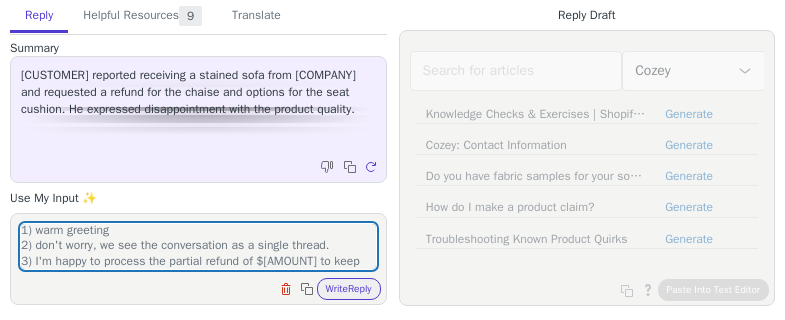 scroll, scrollTop: 17, scrollLeft: 0, axis: vertical 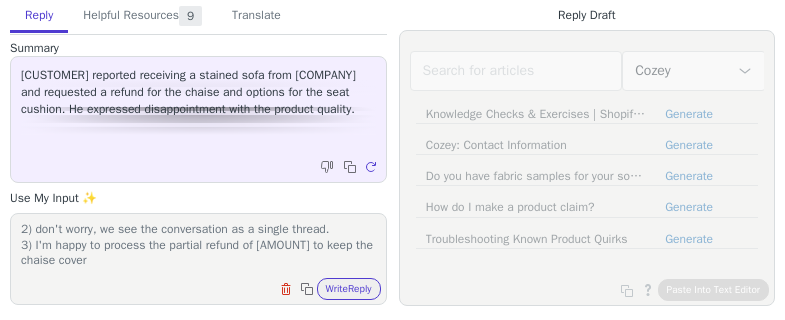 click on "1) warm greeting
2) don't worry, we see the conversation as a single thread.
3) I'm happy to process the partial refund of [AMOUNT] to keep the chaise cover" at bounding box center [198, 246] 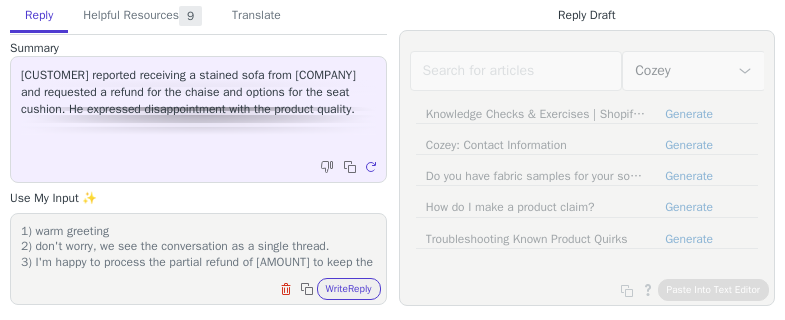 scroll, scrollTop: 17, scrollLeft: 0, axis: vertical 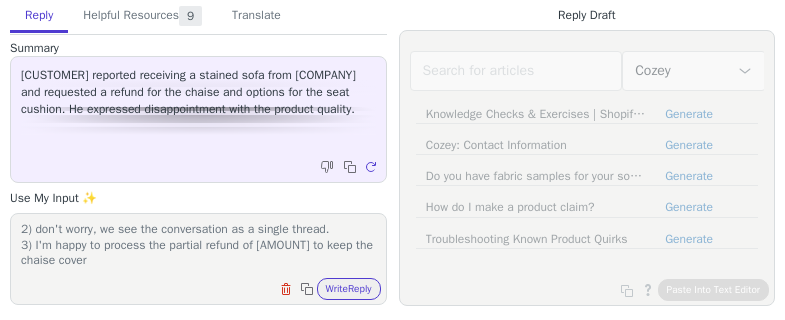 drag, startPoint x: 32, startPoint y: 244, endPoint x: 87, endPoint y: 249, distance: 55.226807 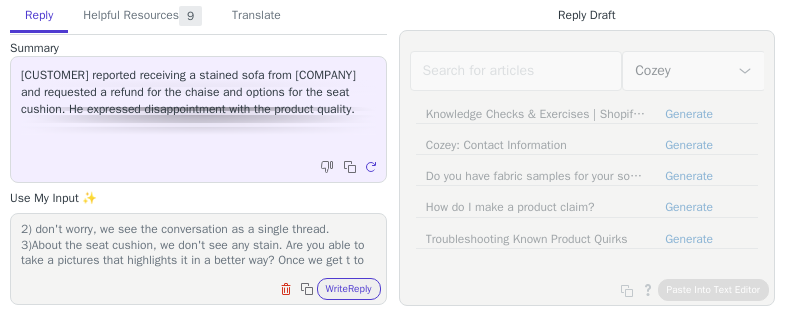 scroll, scrollTop: 32, scrollLeft: 0, axis: vertical 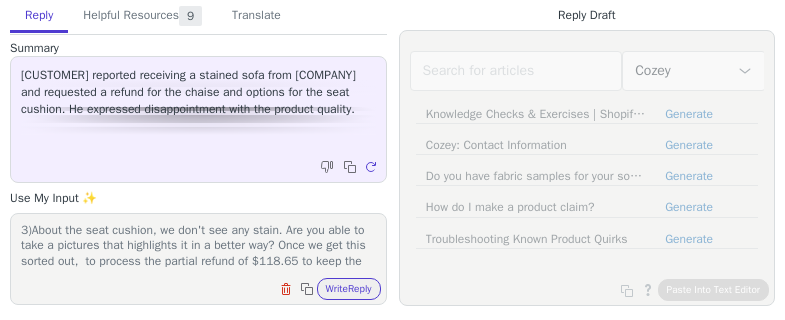 click on "1) warm greeting
2) don't worry, we see the conversation as a single thread.
3)About the seat cushion, we don't see any stain. Are you able to take a pictures that highlights it in a better way? Once we get this sorted out,  to process the partial refund of $118.65 to keep the chaise cover" at bounding box center (198, 246) 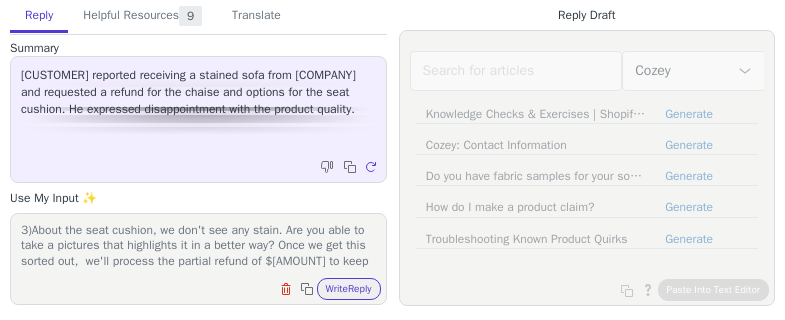 scroll, scrollTop: 48, scrollLeft: 0, axis: vertical 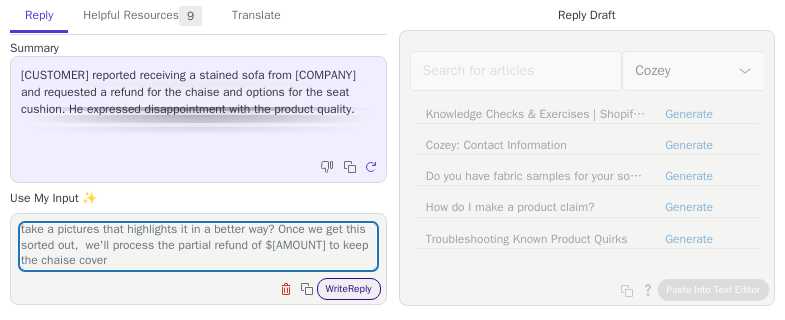 click on "Write  Reply" at bounding box center [349, 289] 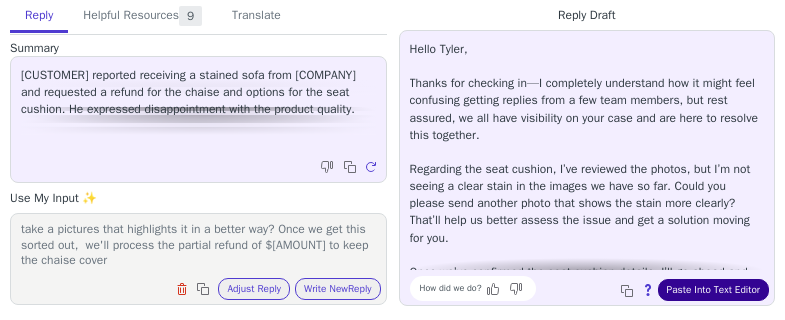 click on "Paste Into Text Editor" at bounding box center (713, 290) 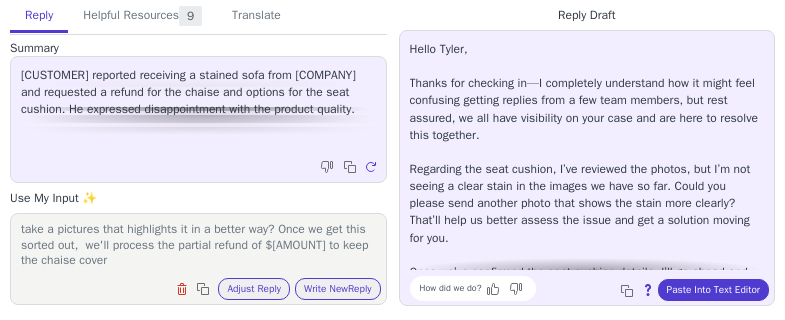 click on "1) warm greeting
2) don't worry, we see the conversation as a single thread.
3)About the seat cushion, we don't see any stain. Are you able to take a pictures that highlights it in a better way? Once we get this sorted out,  we'll process the partial refund of $[AMOUNT] to keep the chaise cover" at bounding box center (198, 246) 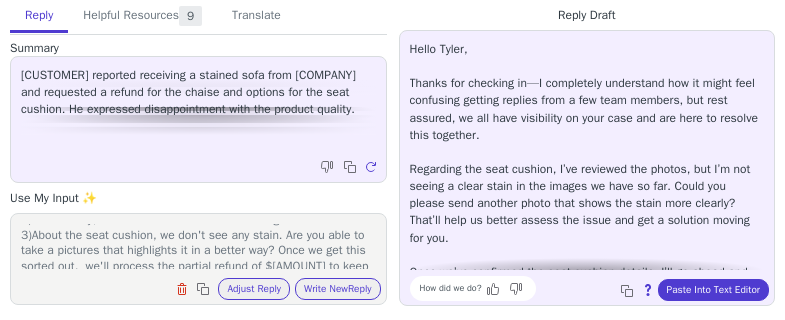 scroll, scrollTop: 48, scrollLeft: 0, axis: vertical 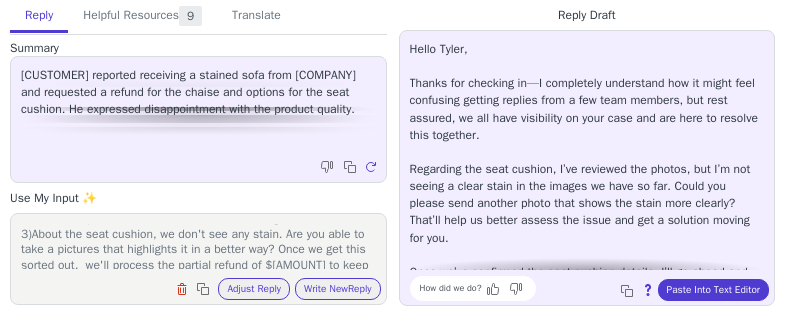 drag, startPoint x: 134, startPoint y: 259, endPoint x: 293, endPoint y: 244, distance: 159.70598 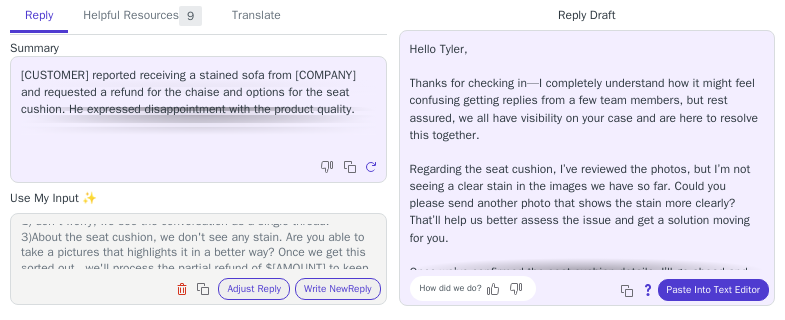 click on "1) warm greeting
2) don't worry, we see the conversation as a single thread.
3)About the seat cushion, we don't see any stain. Are you able to take a pictures that highlights it in a better way? Once we get this sorted out,  we'll process the partial refund of $[AMOUNT] to keep the chaise cover" at bounding box center (198, 246) 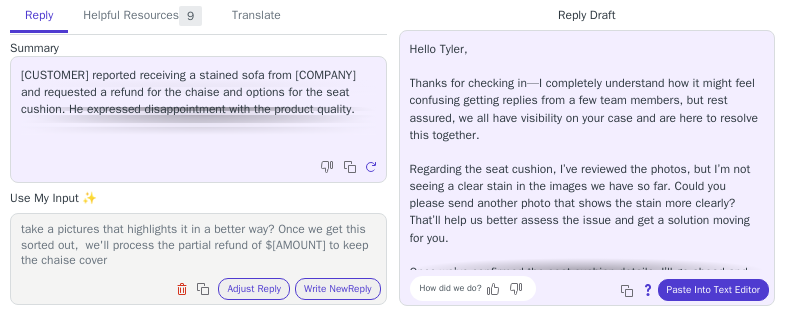 drag, startPoint x: 288, startPoint y: 249, endPoint x: 315, endPoint y: 262, distance: 29.966648 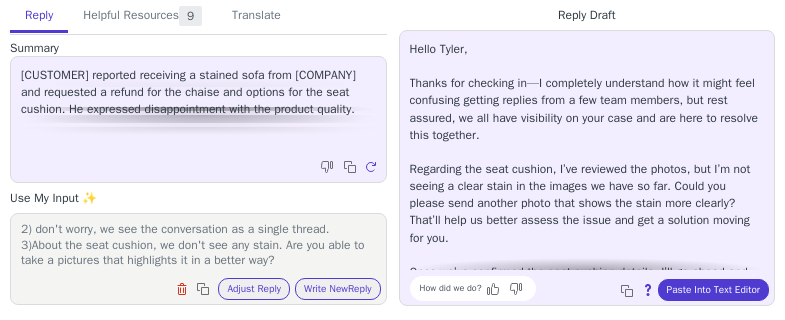 scroll, scrollTop: 17, scrollLeft: 0, axis: vertical 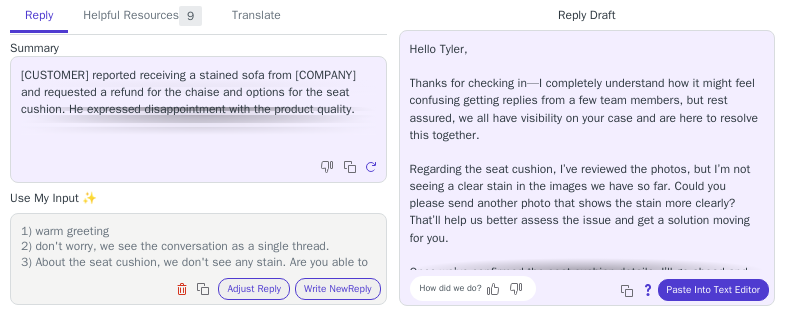 click on "1) warm greeting
2) don't worry, we see the conversation as a single thread.
3) About the seat cushion, we don't see any stain. Are you able to take a pictures that highlights it in a better way?" at bounding box center [198, 246] 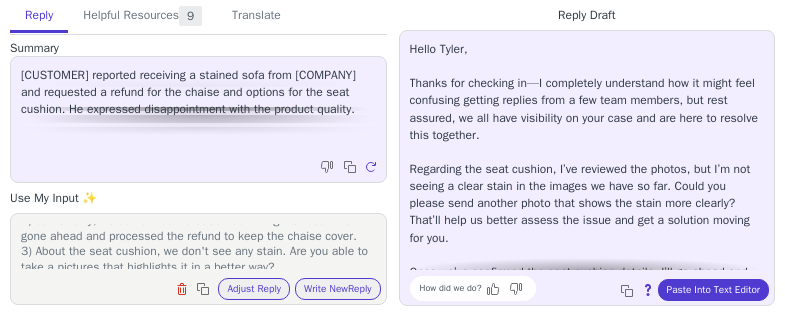 scroll, scrollTop: 32, scrollLeft: 0, axis: vertical 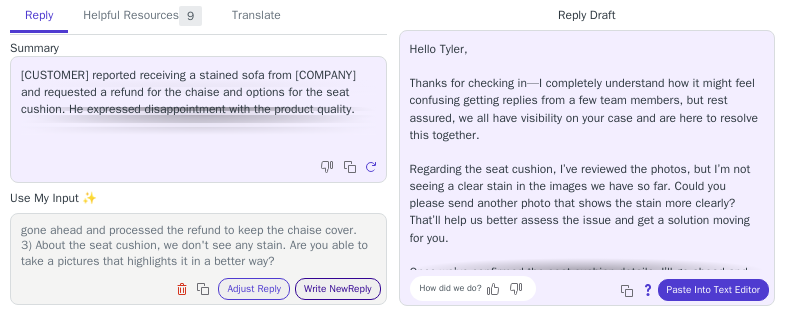 type on "1) warm greeting
2) don't worry, we see the conversation as a single thread. I've gone ahead and processed the refund to keep the chaise cover.
3) About the seat cushion, we don't see any stain. Are you able to take a pictures that highlights it in a better way?" 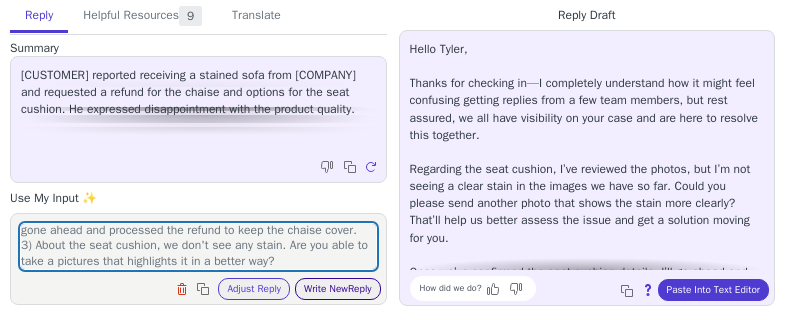 click on "Write New  Reply" at bounding box center (338, 289) 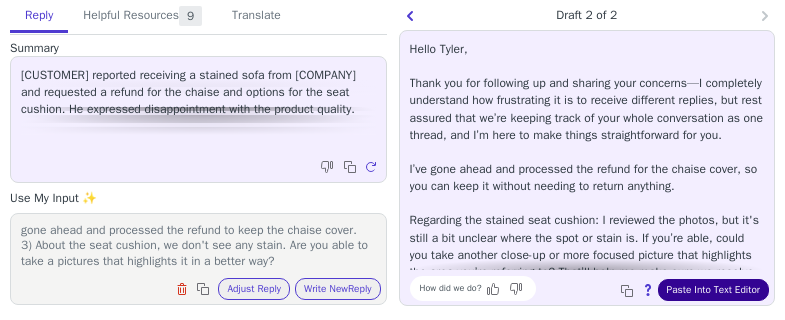 click on "Paste Into Text Editor" at bounding box center (713, 290) 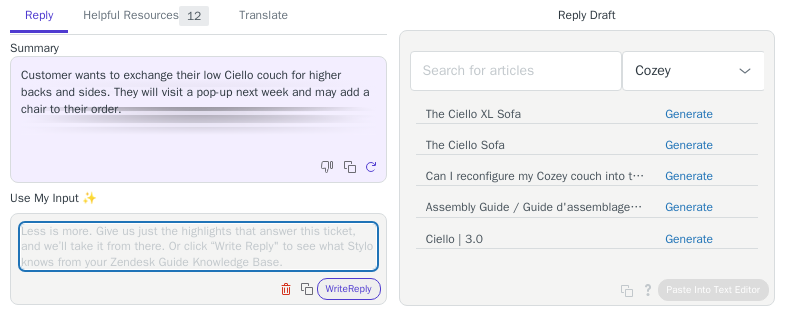 scroll, scrollTop: 0, scrollLeft: 0, axis: both 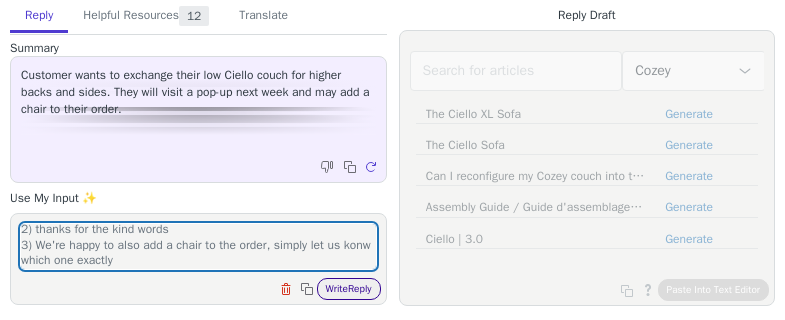 type on "1) warm greeting
2) thanks for the kind words
3) We're happy to also add a chair to the order, simply let us konw which one exactly" 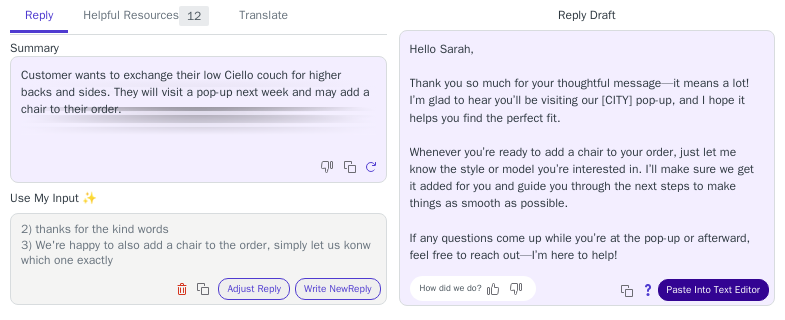 click on "Paste Into Text Editor" at bounding box center (713, 290) 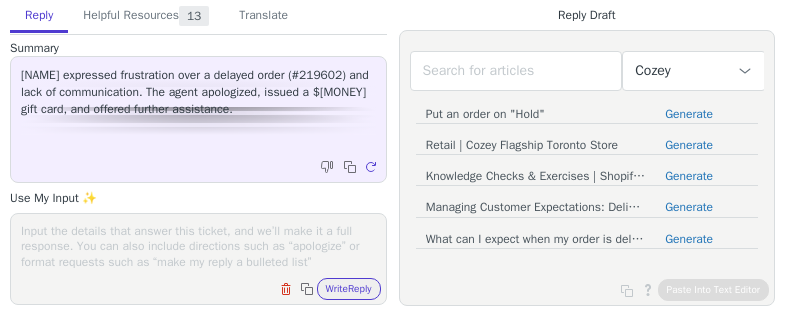 scroll, scrollTop: 0, scrollLeft: 0, axis: both 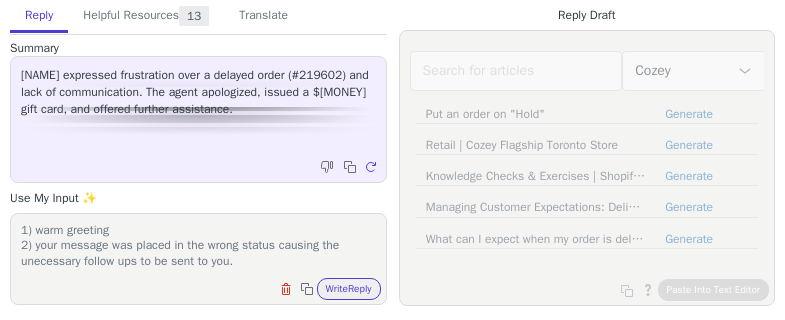 click on "1) warm greeting
2) your message was placed in the wrong status causing the unecessary follow ups to be sent to you." at bounding box center [198, 246] 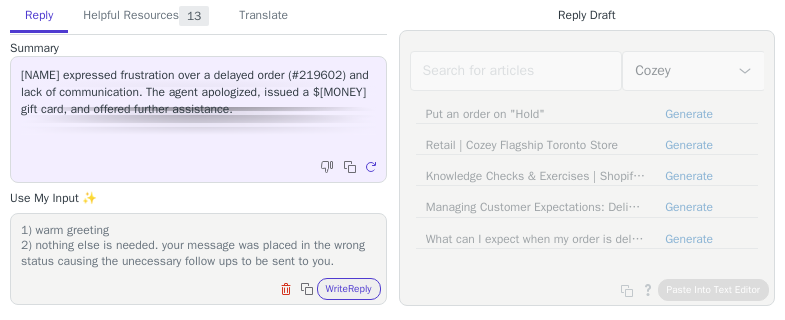 scroll, scrollTop: 17, scrollLeft: 0, axis: vertical 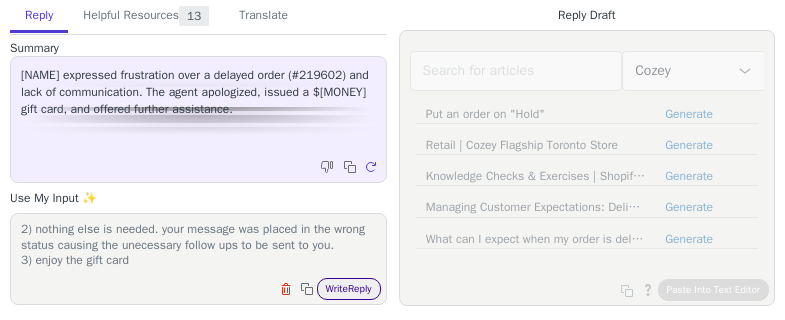 type on "1) warm greeting
2) nothing else is needed. your message was placed in the wrong status causing the unecessary follow ups to be sent to you.
3) enjoy the gift card" 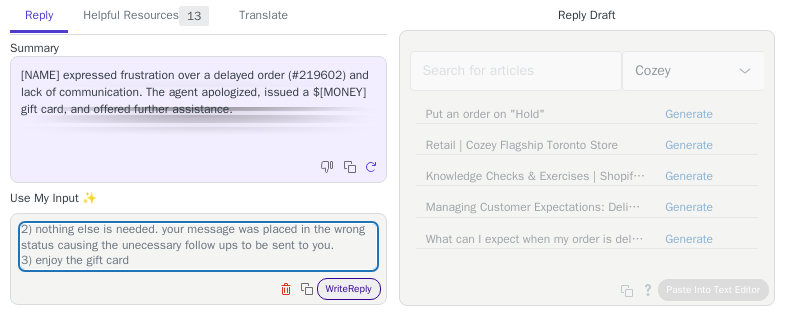 click on "Write  Reply" at bounding box center [349, 289] 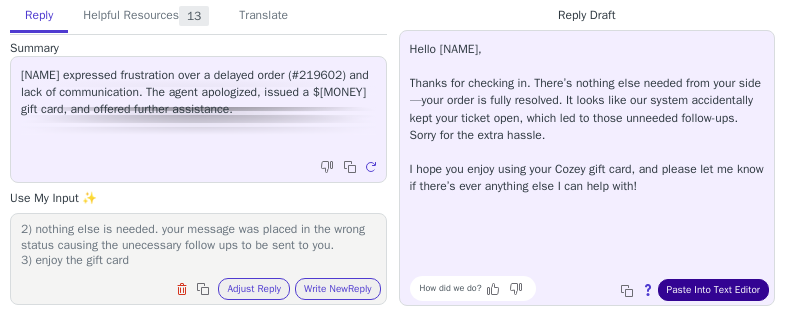 click on "Paste Into Text Editor" at bounding box center (713, 290) 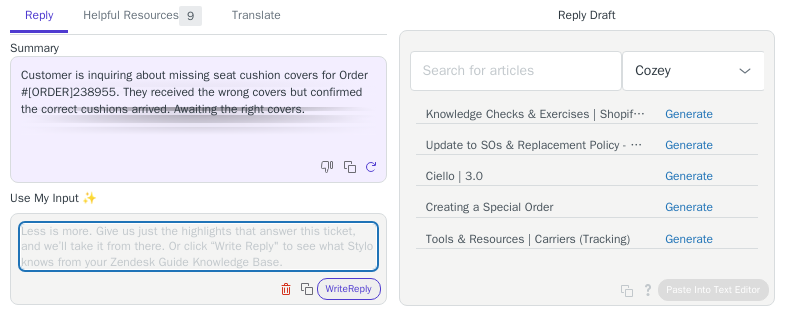 scroll, scrollTop: 0, scrollLeft: 0, axis: both 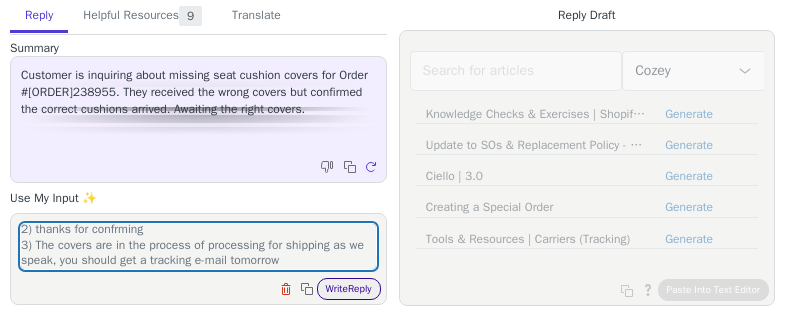 type on "1) warm greeting
2) thanks for confrming
3) The covers are in the process of processing for shipping as we speak, you should get a tracking e-mail tomorrow" 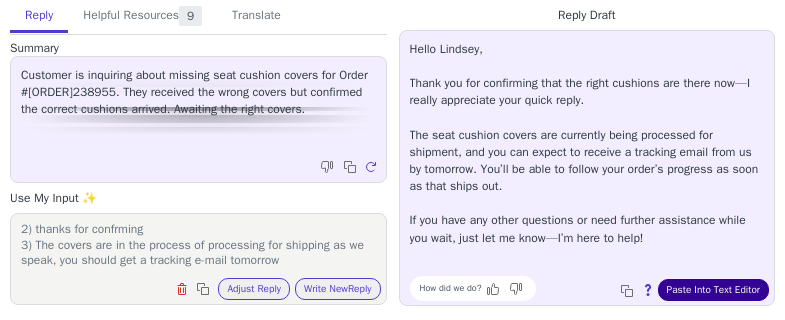 click on "Paste Into Text Editor" at bounding box center (713, 290) 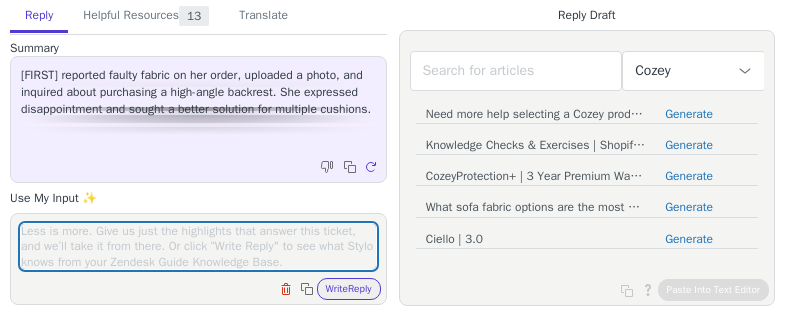 scroll, scrollTop: 0, scrollLeft: 0, axis: both 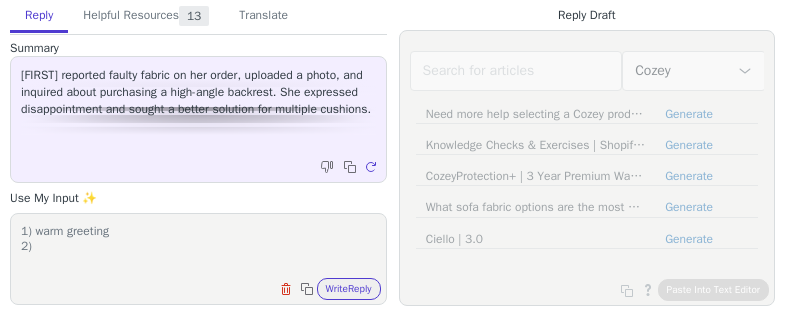 click on "1) warm greeting
2)" at bounding box center (198, 246) 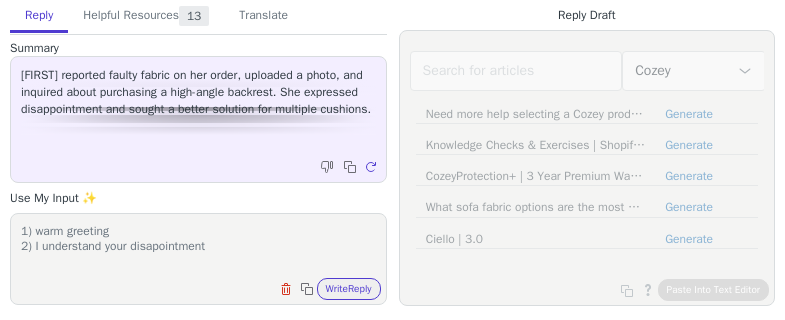 paste on "p" 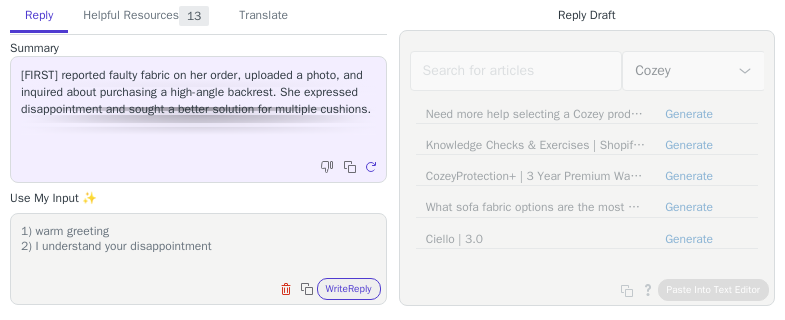 click on "1) warm greeting
2) I understand your disappointment" at bounding box center (198, 246) 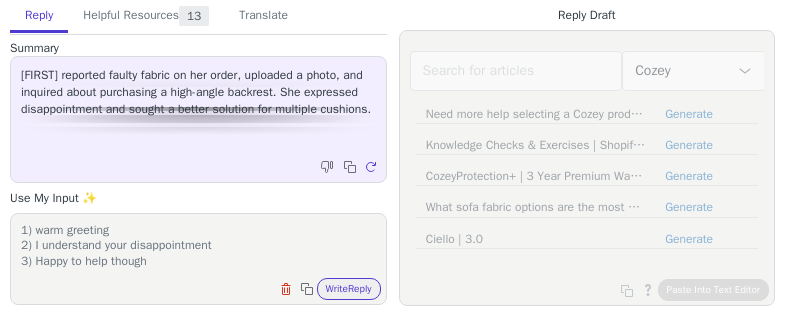 scroll, scrollTop: 17, scrollLeft: 0, axis: vertical 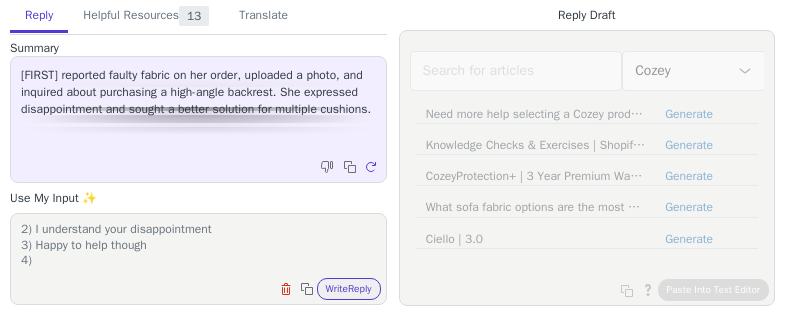 click on "Clear field Copy to clipboard Write  Reply" at bounding box center [208, 287] 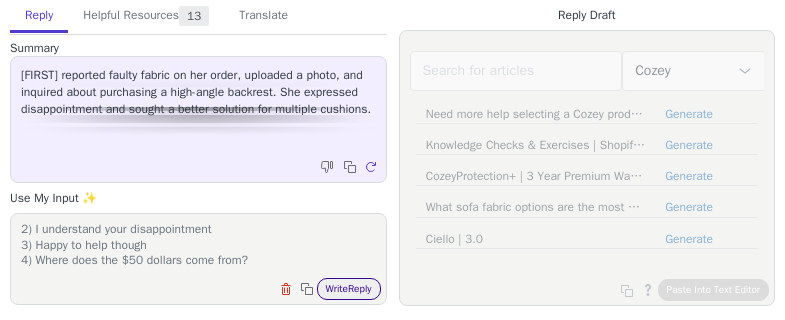 type on "1) warm greeting
2) I understand your disappointment
3) Happy to help though
4) Where does the $50 dollars come from?" 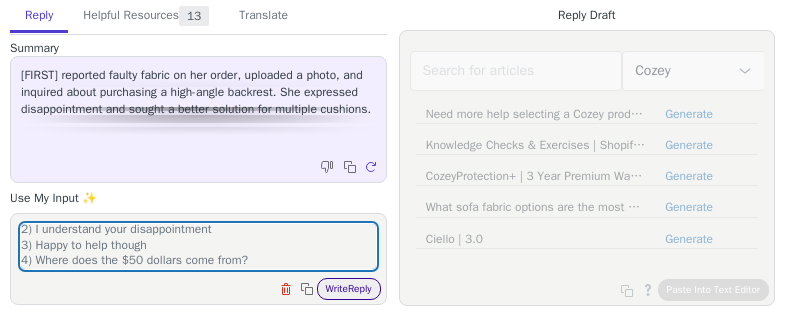 click on "Write  Reply" at bounding box center [349, 289] 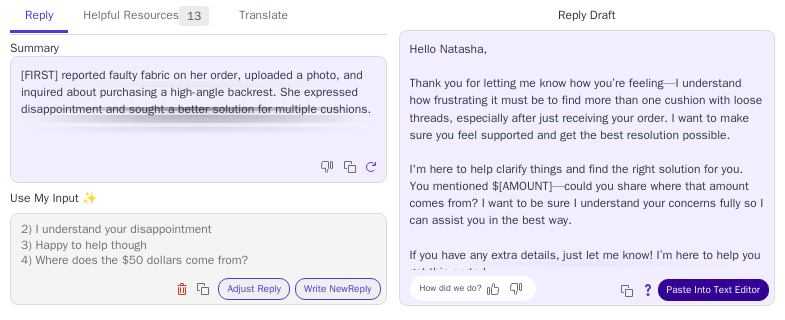 click on "Paste Into Text Editor" at bounding box center (713, 290) 